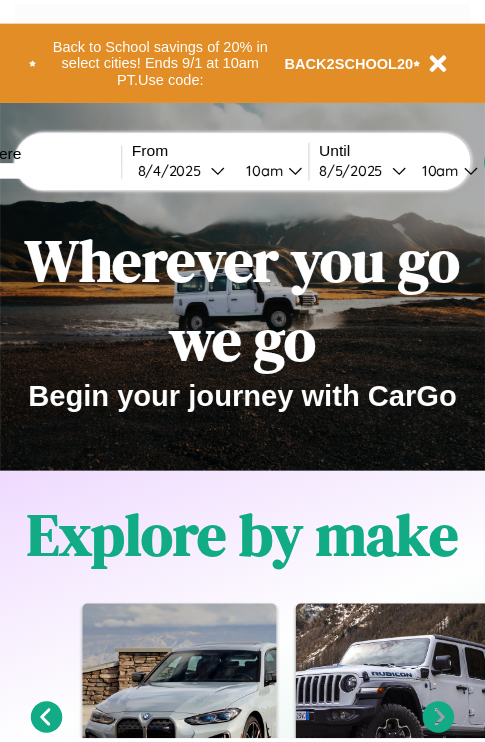 scroll, scrollTop: 0, scrollLeft: 0, axis: both 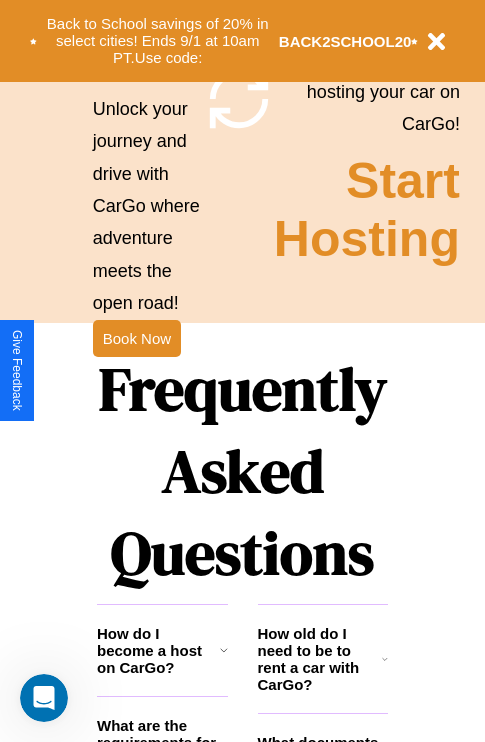click on "Frequently Asked Questions" at bounding box center [242, 471] 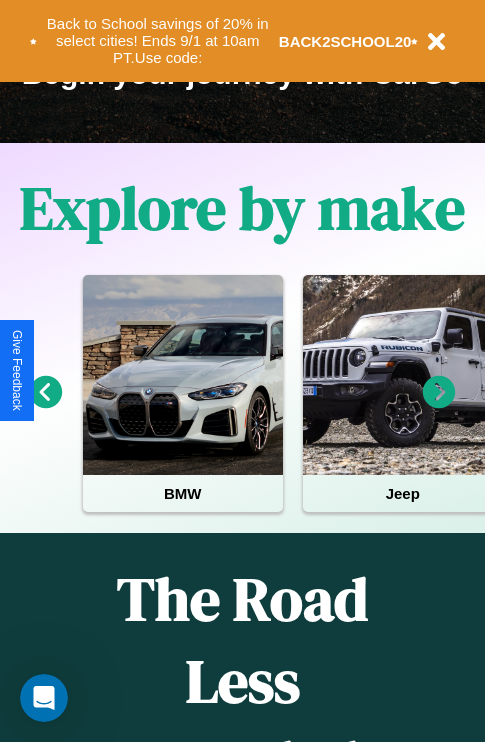 scroll, scrollTop: 0, scrollLeft: 0, axis: both 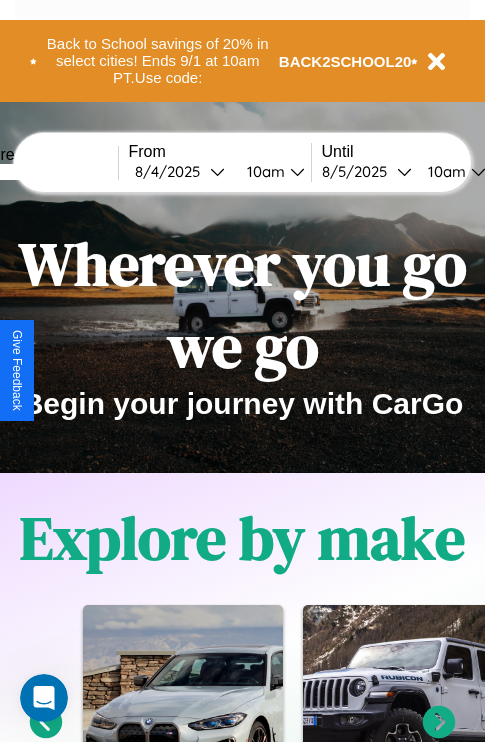 click at bounding box center (43, 172) 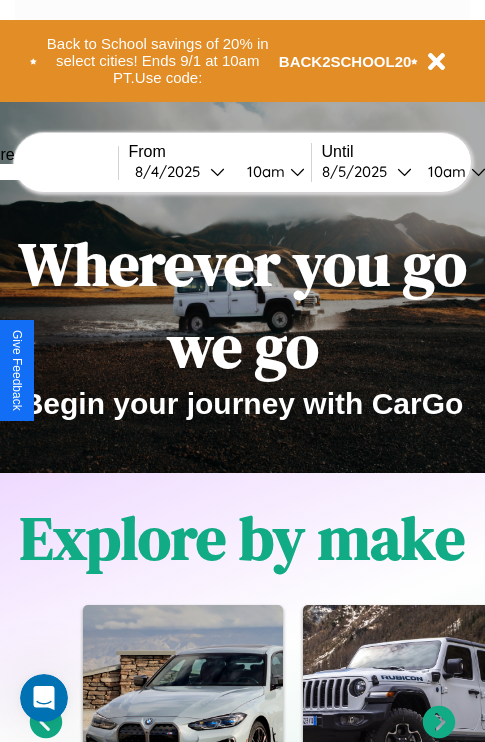 type on "*****" 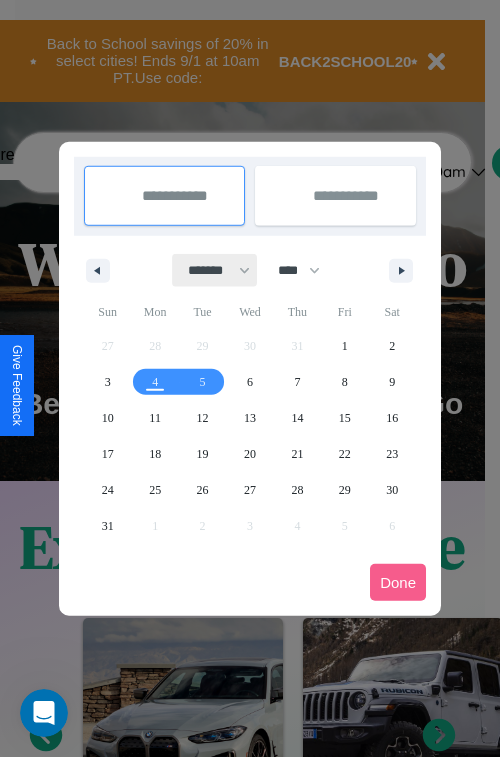 click on "******* ******** ***** ***** *** **** **** ****** ********* ******* ******** ********" at bounding box center (215, 270) 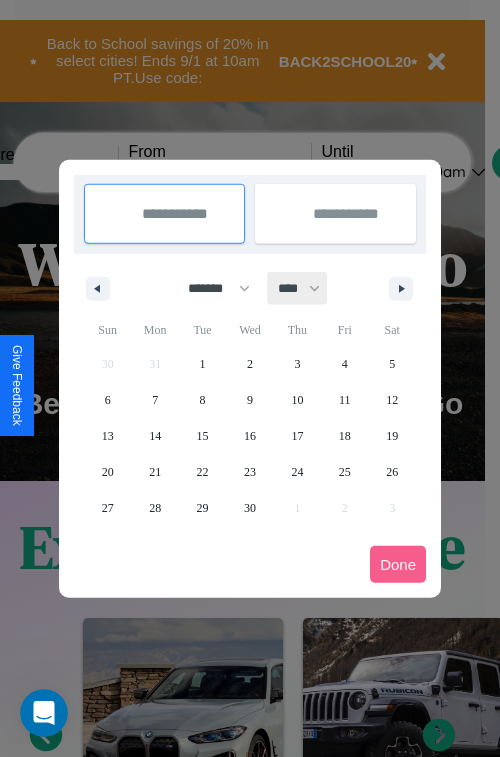 click on "**** **** **** **** **** **** **** **** **** **** **** **** **** **** **** **** **** **** **** **** **** **** **** **** **** **** **** **** **** **** **** **** **** **** **** **** **** **** **** **** **** **** **** **** **** **** **** **** **** **** **** **** **** **** **** **** **** **** **** **** **** **** **** **** **** **** **** **** **** **** **** **** **** **** **** **** **** **** **** **** **** **** **** **** **** **** **** **** **** **** **** **** **** **** **** **** **** **** **** **** **** **** **** **** **** **** **** **** **** **** **** **** **** **** **** **** **** **** **** **** ****" at bounding box center [298, 288] 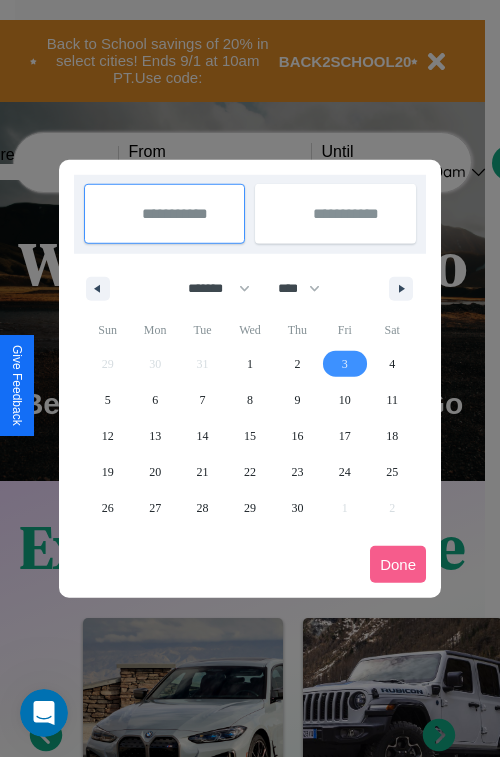 click on "3" at bounding box center [345, 364] 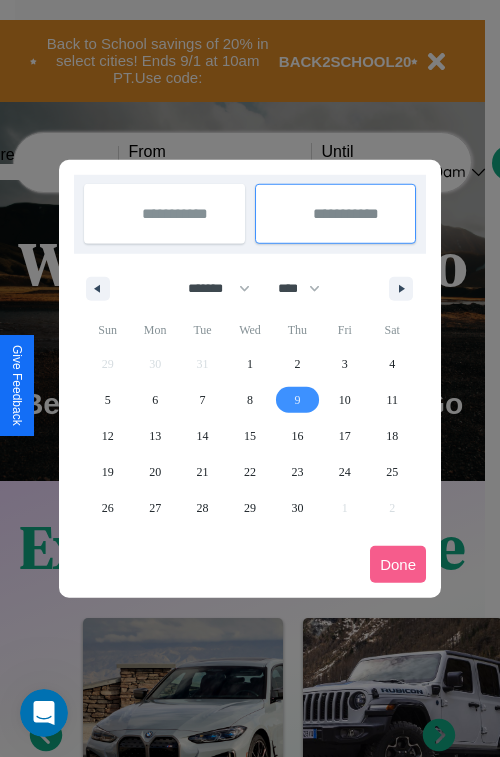 click on "9" at bounding box center (297, 400) 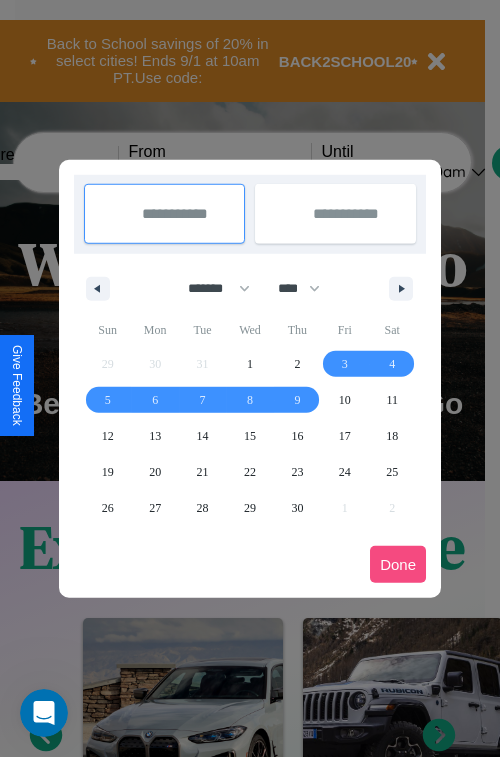 click on "Done" at bounding box center [398, 564] 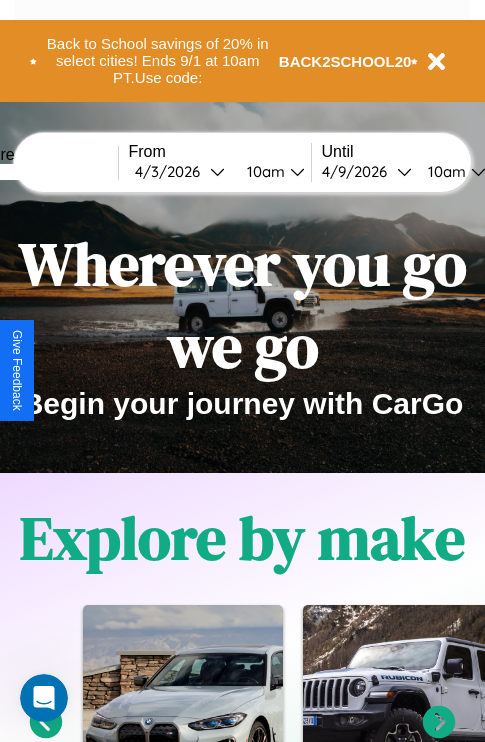 scroll, scrollTop: 0, scrollLeft: 68, axis: horizontal 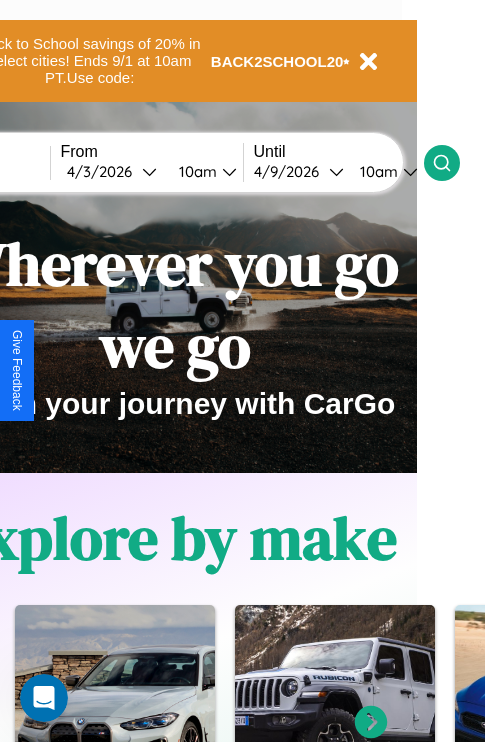 click 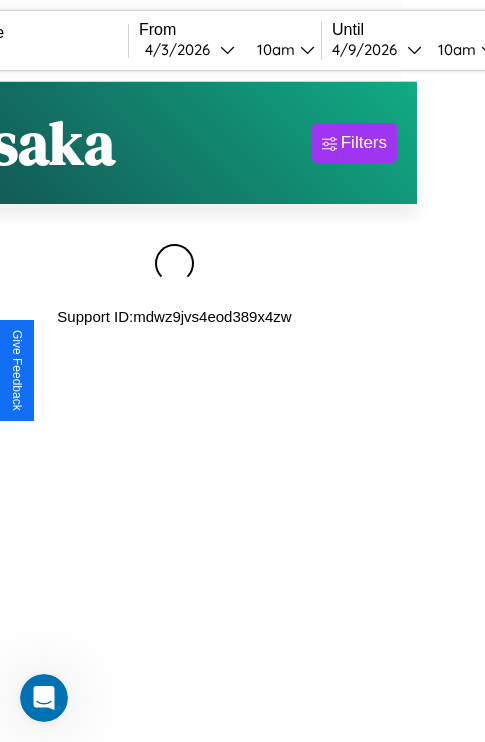 scroll, scrollTop: 0, scrollLeft: 0, axis: both 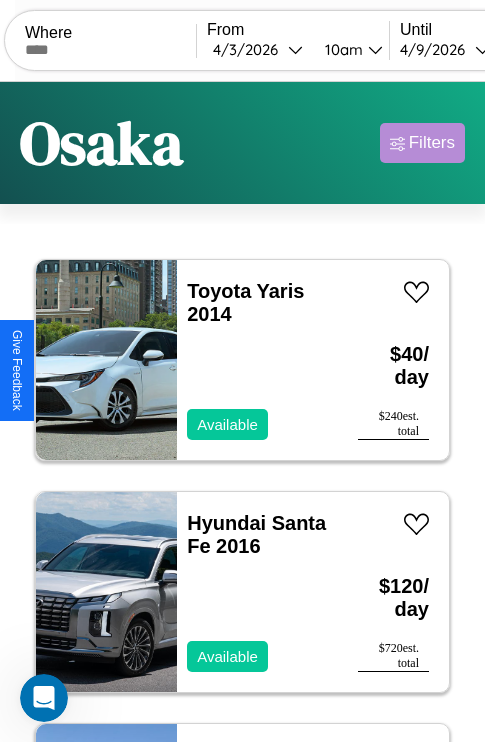 click on "Filters" at bounding box center [432, 143] 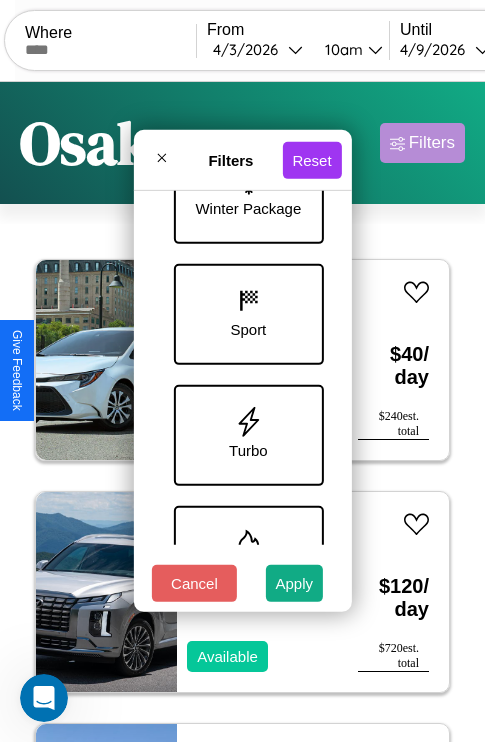 scroll, scrollTop: 893, scrollLeft: 0, axis: vertical 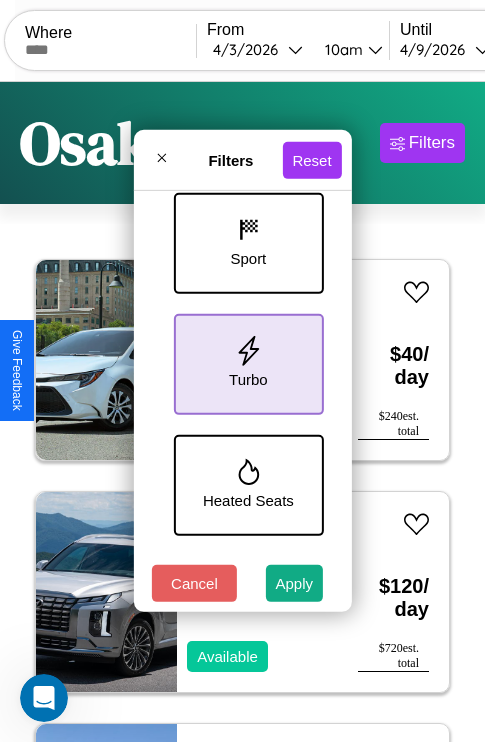 click 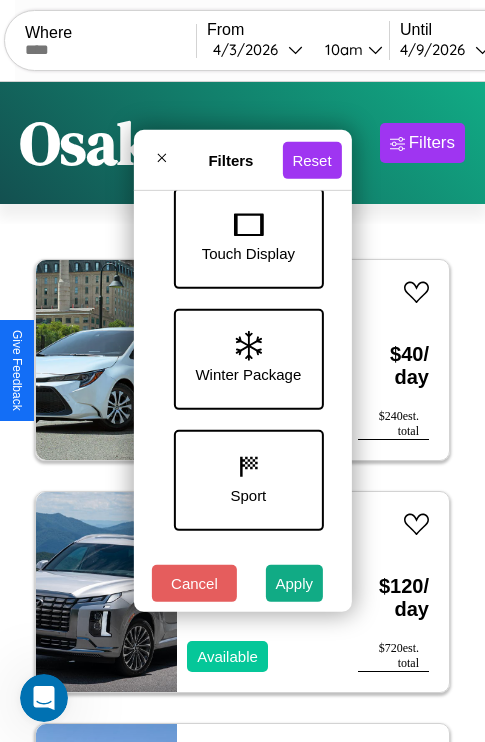 scroll, scrollTop: 651, scrollLeft: 0, axis: vertical 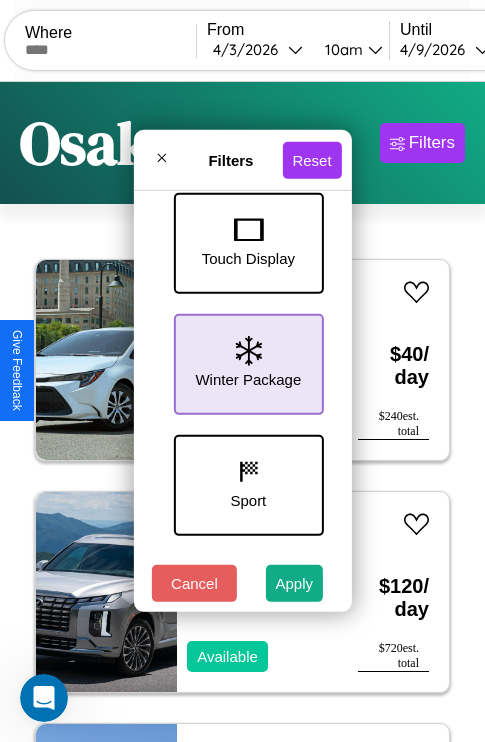 click 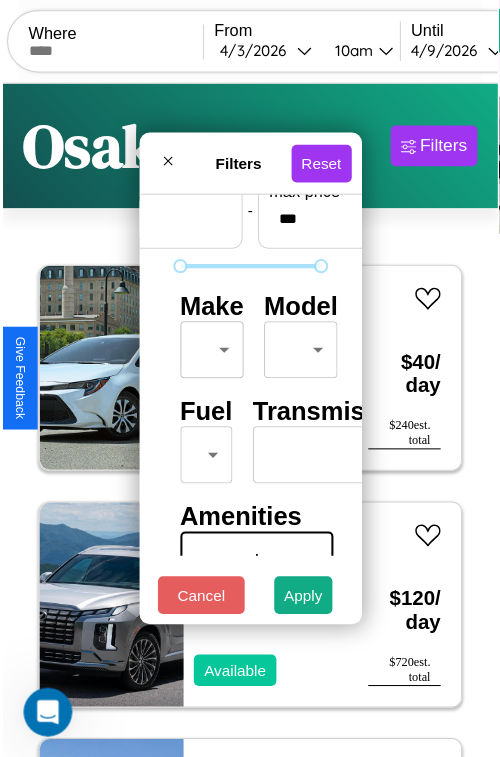 scroll, scrollTop: 59, scrollLeft: 0, axis: vertical 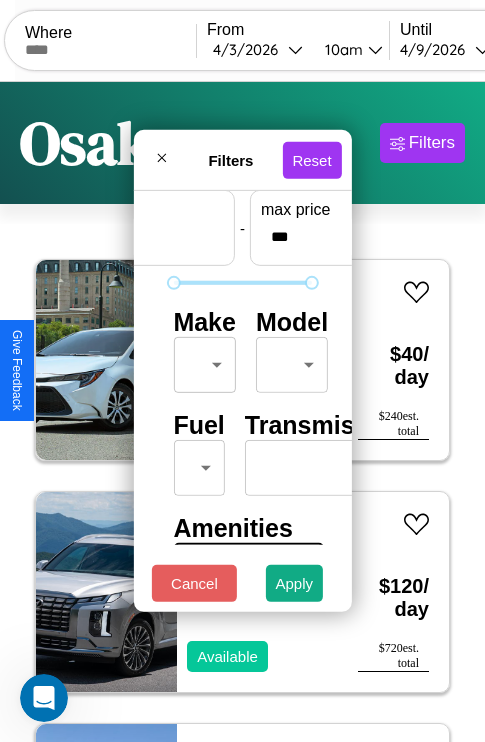 click on "CarGo Where From [MONTH] / [DAY] / [YEAR] [TIME] Until [MONTH] / [DAY] / [YEAR] [TIME] Become a Host Login Sign Up [CITY] Filters 36 cars in this area These cars can be picked up in this city. Toyota Yaris 2014 Available $ 40 / day $ 240 est. total Hyundai Santa Fe 2016 Available $ 120 / day $ 720 est. total Volkswagen Tiguan Limited 2016 Available $ 190 / day $ 1140 est. total Lincoln MKT 2018 Available $ 90 / day $ 540 est. total Honda NT650J 2024 Available $ 190 / day $ 1140 est. total Jaguar Vanden Plas 2024 Available $ 50 / day $ 300 est. total Land Rover Range Rover Evoque 2014 Available $ 180 / day $ 1080 est. total Maserati Grecale 2022 Unavailable $ 140 / day $ 840 est. total Tesla Model Y 2019 Available $ 110 / day $ 660 est. total Buick LaCrosse 2023 Available $ 140 / day $ 840 est. total Aston Martin Vanquish 2022 Available $ 180 / day $ 1080 est. total Ferrari 599 GTB 2023 Available $ 180 / day $ 1080 est. total Dodge Charger 2014 Available $ 140 $" at bounding box center [242, 412] 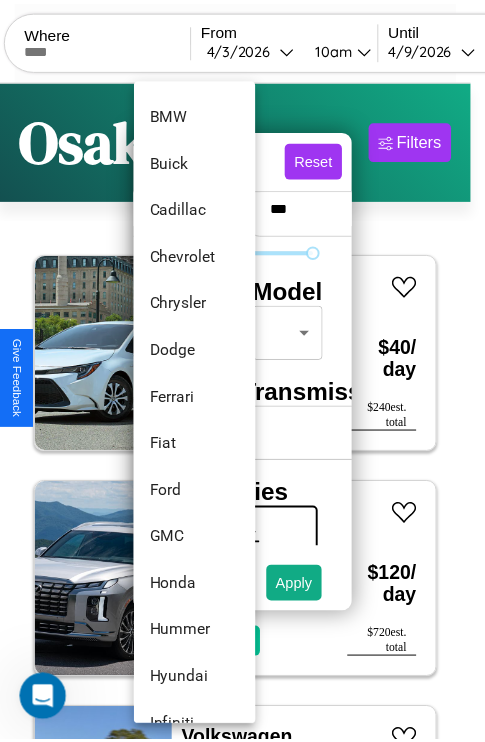 scroll, scrollTop: 518, scrollLeft: 0, axis: vertical 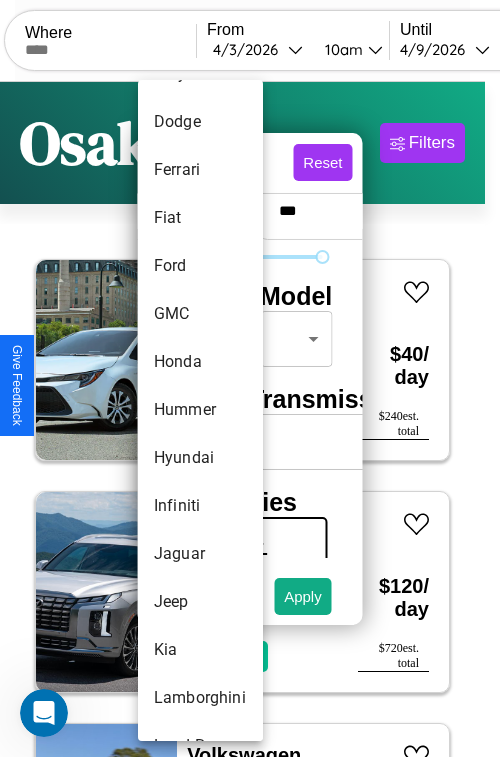 click on "Hummer" at bounding box center (200, 410) 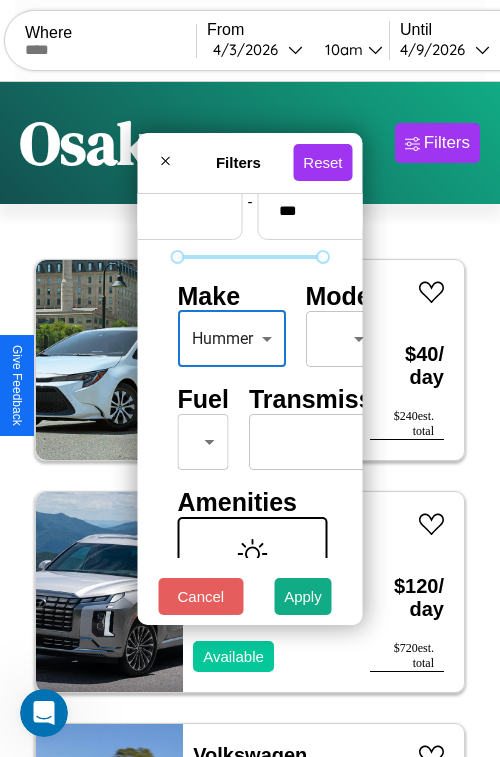 type on "******" 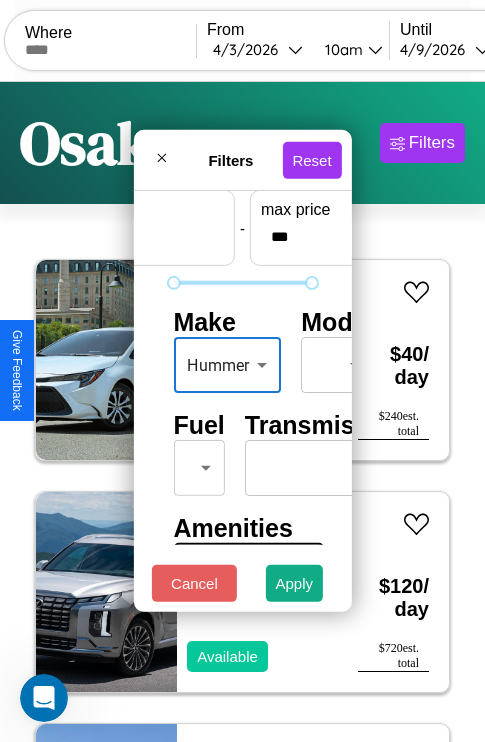 scroll, scrollTop: 162, scrollLeft: 0, axis: vertical 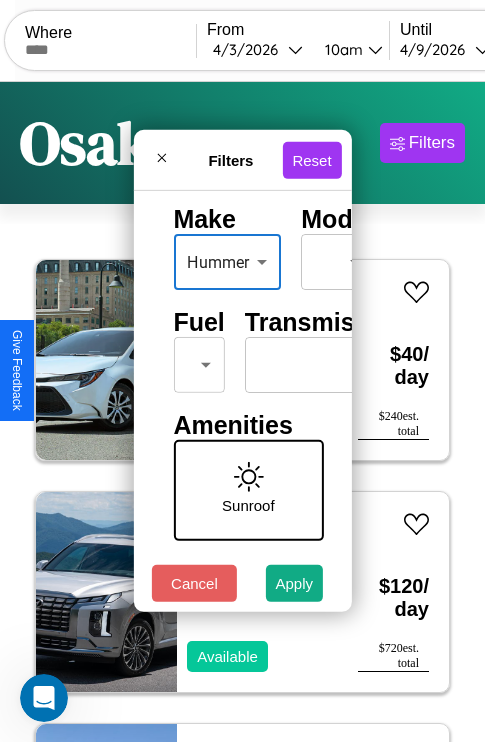 click on "CarGo Where From [MONTH] / [DAY] / [YEAR] [TIME] Until [MONTH] / [DAY] / [YEAR] [TIME] Become a Host Login Sign Up [CITY] Filters 36 cars in this area These cars can be picked up in this city. Toyota Yaris 2014 Available $ 40 / day $ 240 est. total Hyundai Santa Fe 2016 Available $ 120 / day $ 720 est. total Volkswagen Tiguan Limited 2016 Available $ 190 / day $ 1140 est. total Lincoln MKT 2018 Available $ 90 / day $ 540 est. total Honda NT650J 2024 Available $ 190 / day $ 1140 est. total Jaguar Vanden Plas 2024 Available $ 50 / day $ 300 est. total Land Rover Range Rover Evoque 2014 Available $ 180 / day $ 1080 est. total Maserati Grecale 2022 Unavailable $ 140 / day $ 840 est. total Tesla Model Y 2019 Available $ 110 / day $ 660 est. total Buick LaCrosse 2023 Available $ 140 / day $ 840 est. total Aston Martin Vanquish 2022 Available $ 180 / day $ 1080 est. total Ferrari 599 GTB 2023 Available $ 180 / day $ 1080 est. total Dodge Charger 2014 Available $ 140 $" at bounding box center (242, 412) 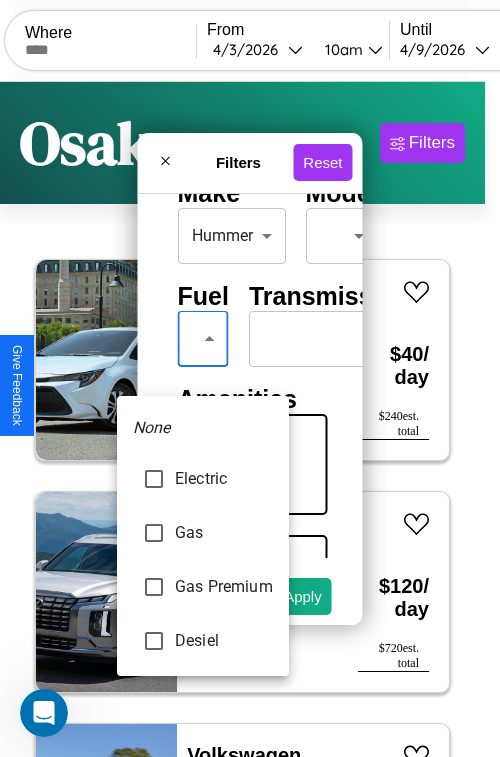 type on "********" 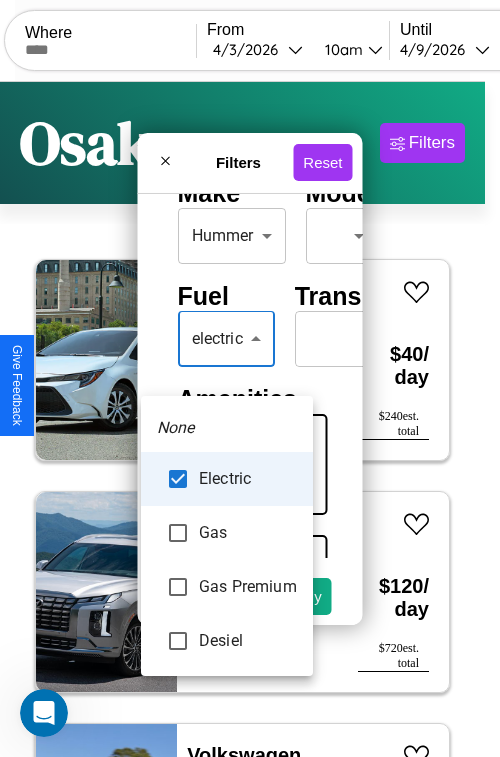 click at bounding box center [250, 378] 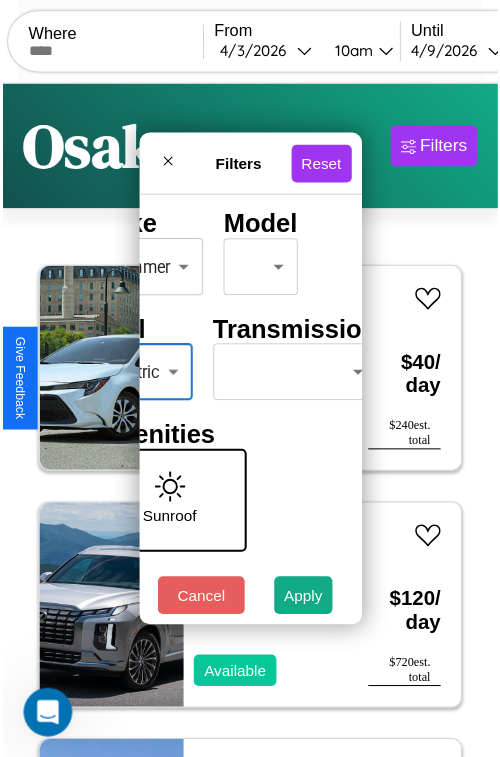 scroll, scrollTop: 162, scrollLeft: 111, axis: both 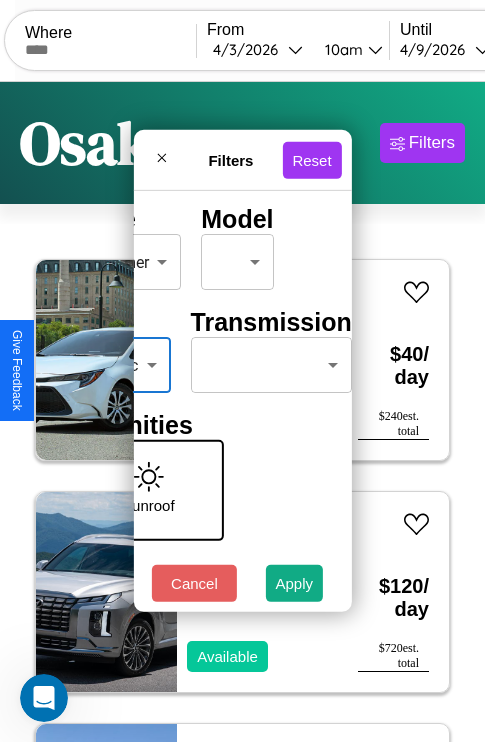 click on "CarGo Where From [MONTH] / [DAY] / [YEAR] [TIME] Until [MONTH] / [DAY] / [YEAR] [TIME] Become a Host Login Sign Up [CITY] Filters 36 cars in this area These cars can be picked up in this city. Toyota Yaris 2014 Available $ 40 / day $ 240 est. total Hyundai Santa Fe 2016 Available $ 120 / day $ 720 est. total Volkswagen Tiguan Limited 2016 Available $ 190 / day $ 1140 est. total Lincoln MKT 2018 Available $ 90 / day $ 540 est. total Honda NT650J 2024 Available $ 190 / day $ 1140 est. total Jaguar Vanden Plas 2024 Available $ 50 / day $ 300 est. total Land Rover Range Rover Evoque 2014 Available $ 180 / day $ 1080 est. total Maserati Grecale 2022 Unavailable $ 140 / day $ 840 est. total Tesla Model Y 2019 Available $ 110 / day $ 660 est. total Buick LaCrosse 2023 Available $ 140 / day $ 840 est. total Aston Martin Vanquish 2022 Available $ 180 / day $ 1080 est. total Ferrari 599 GTB 2023 Available $ 180 / day $ 1080 est. total Dodge Charger 2014 Available $ 140 $" at bounding box center [242, 412] 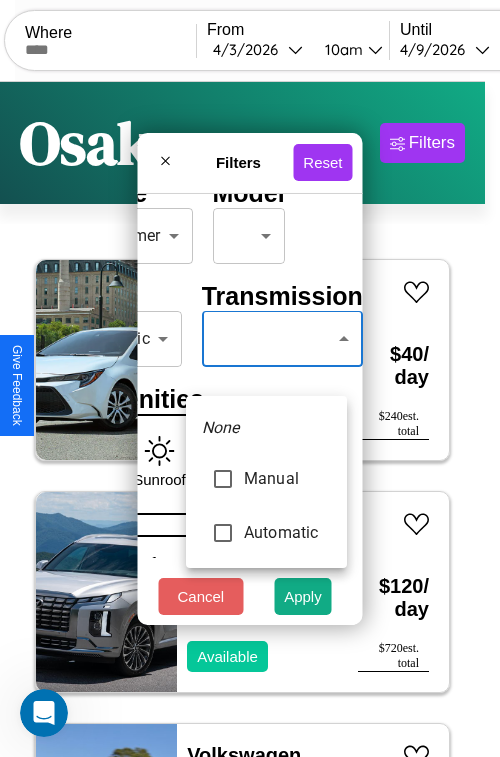 type on "*********" 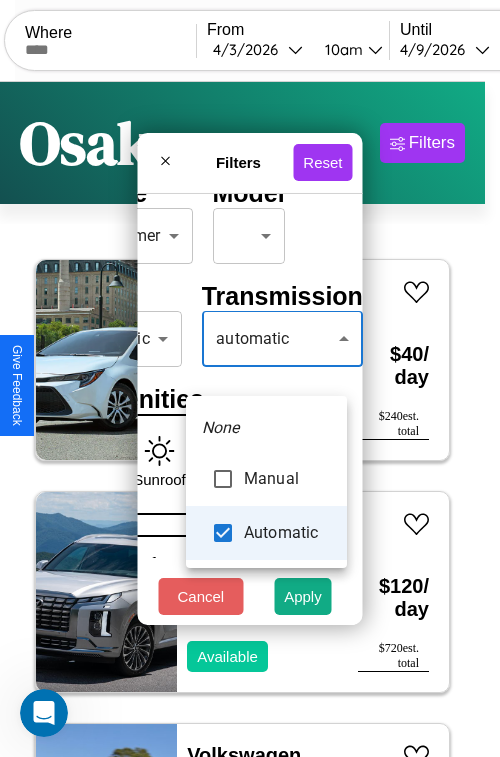click at bounding box center [250, 378] 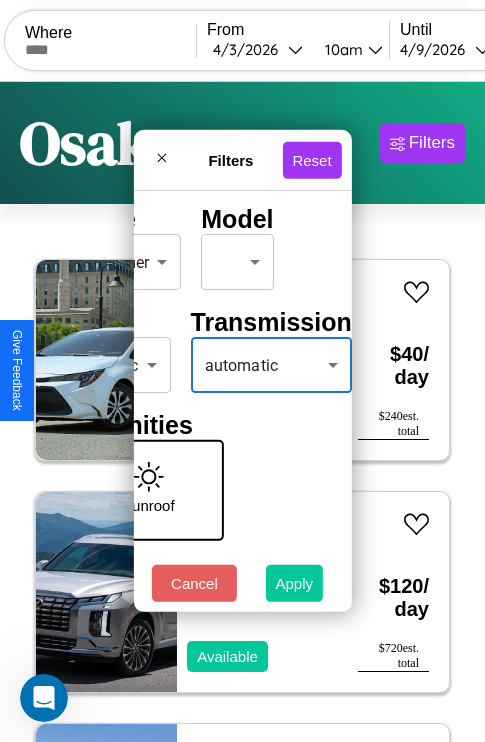 click on "Apply" at bounding box center [295, 583] 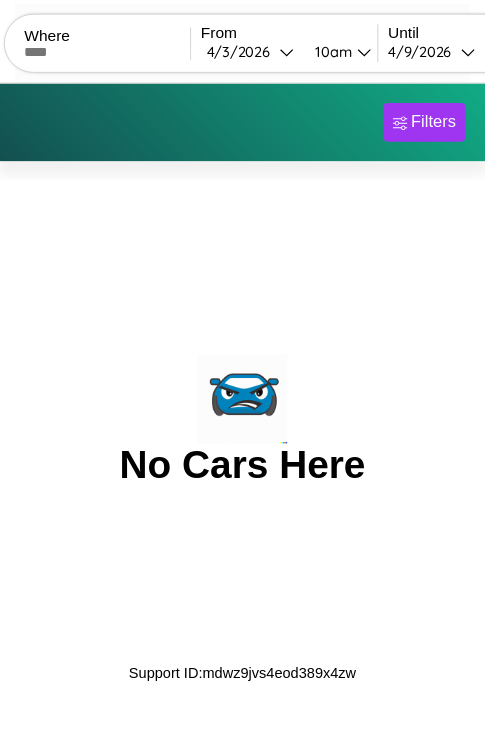 scroll, scrollTop: 0, scrollLeft: 0, axis: both 